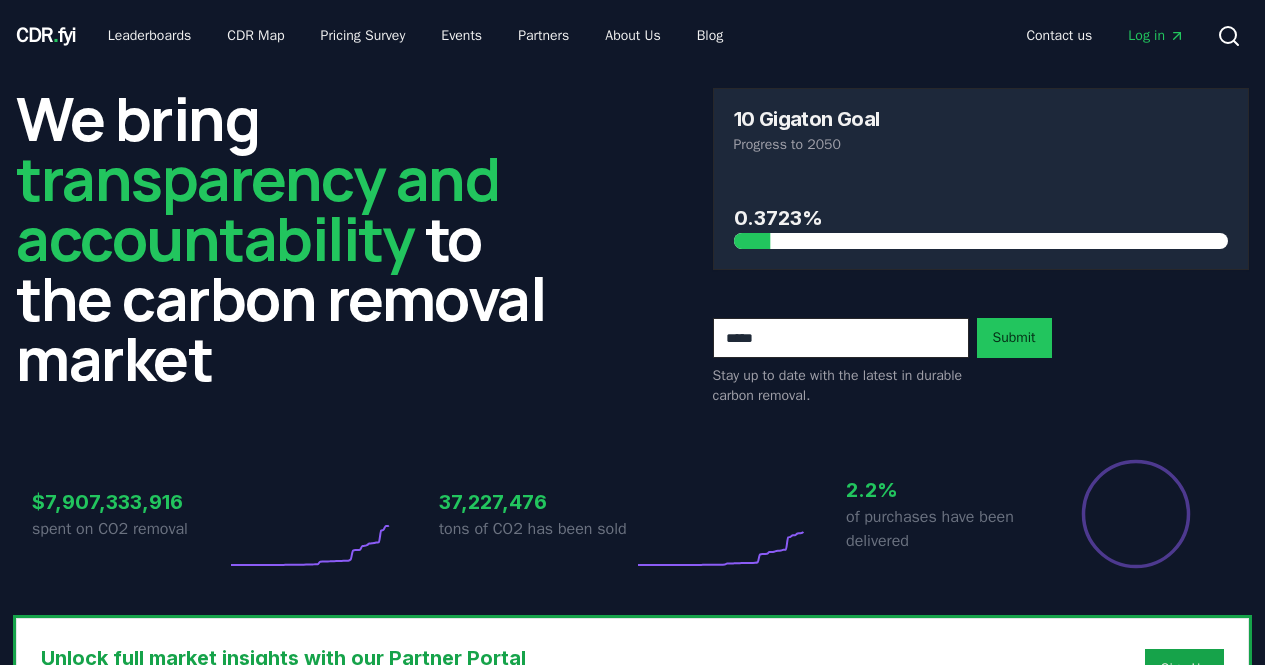 scroll, scrollTop: 0, scrollLeft: 0, axis: both 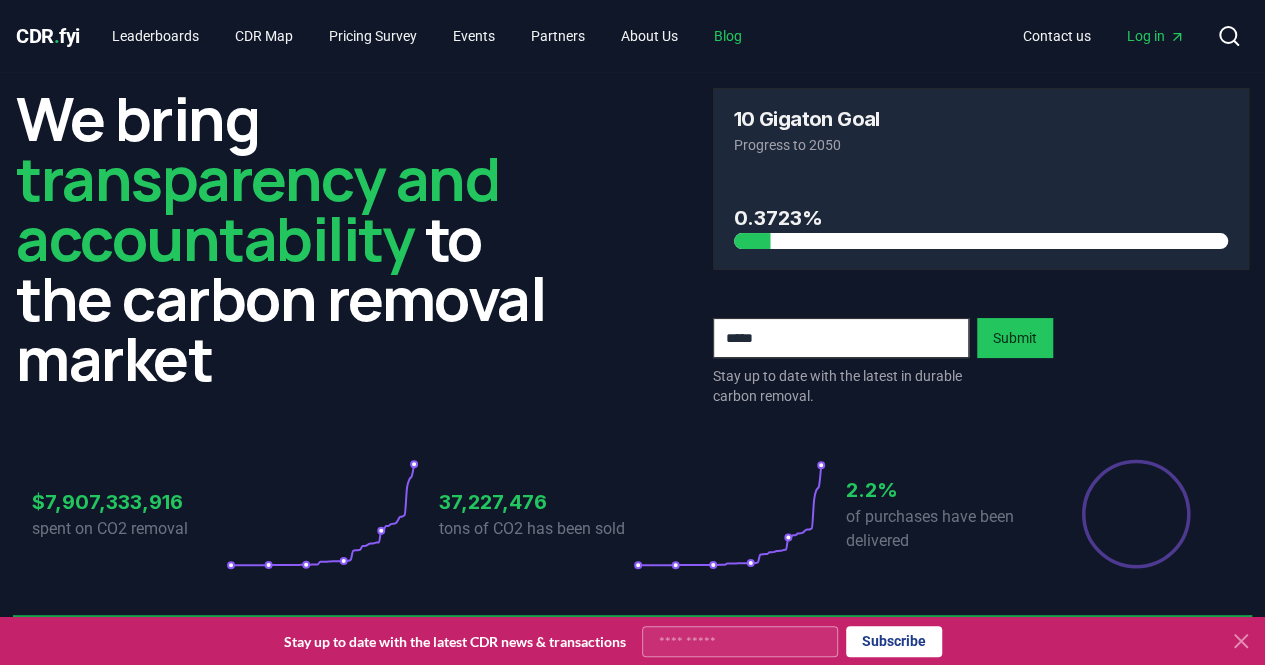 click on "Blog" at bounding box center [728, 36] 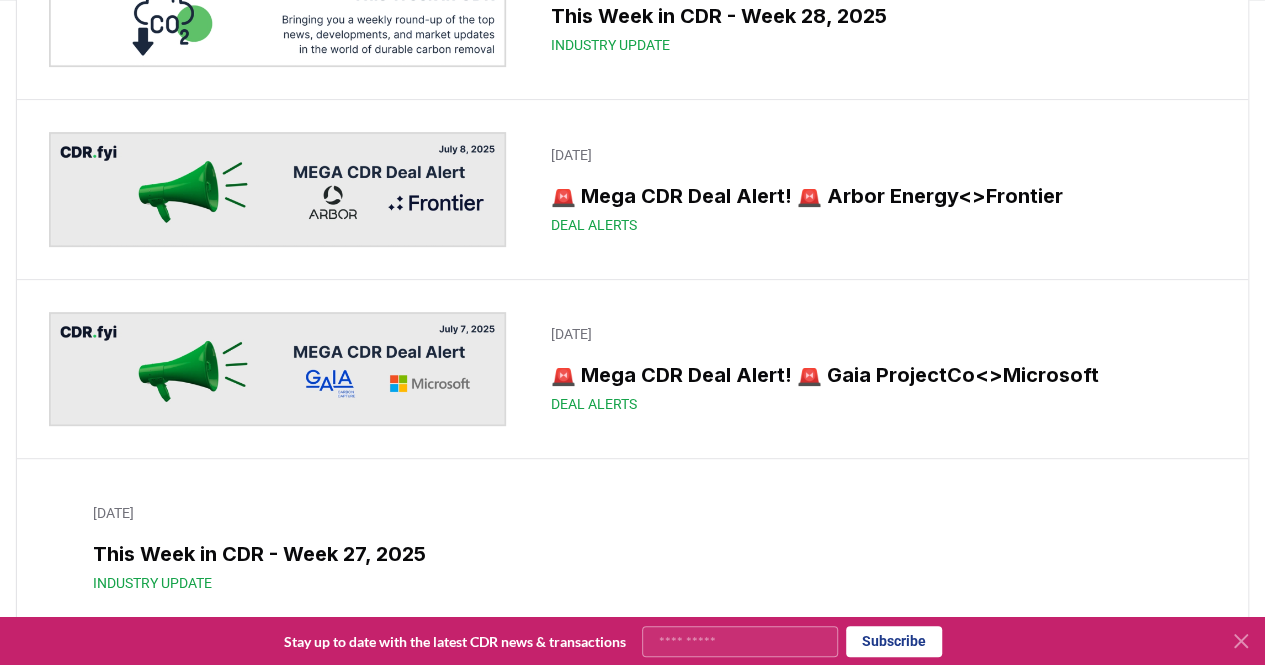 scroll, scrollTop: 110, scrollLeft: 0, axis: vertical 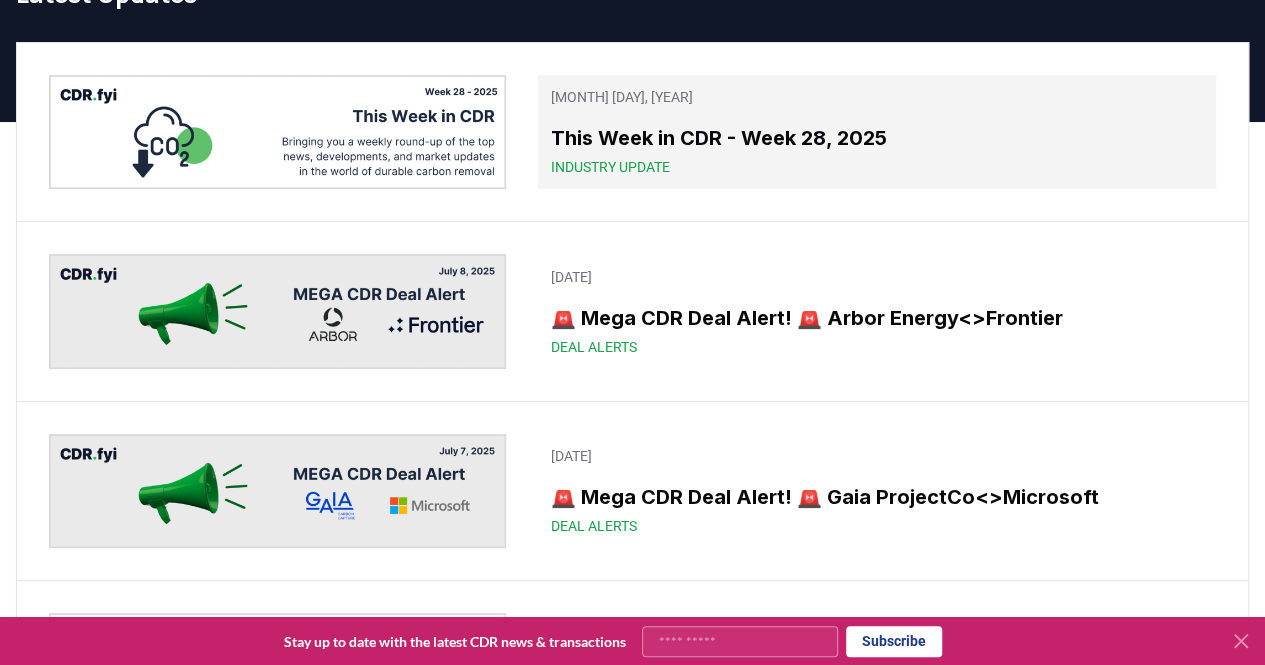 click on "This Week in CDR - Week 28, [DATE] Industry Update" at bounding box center (877, 132) 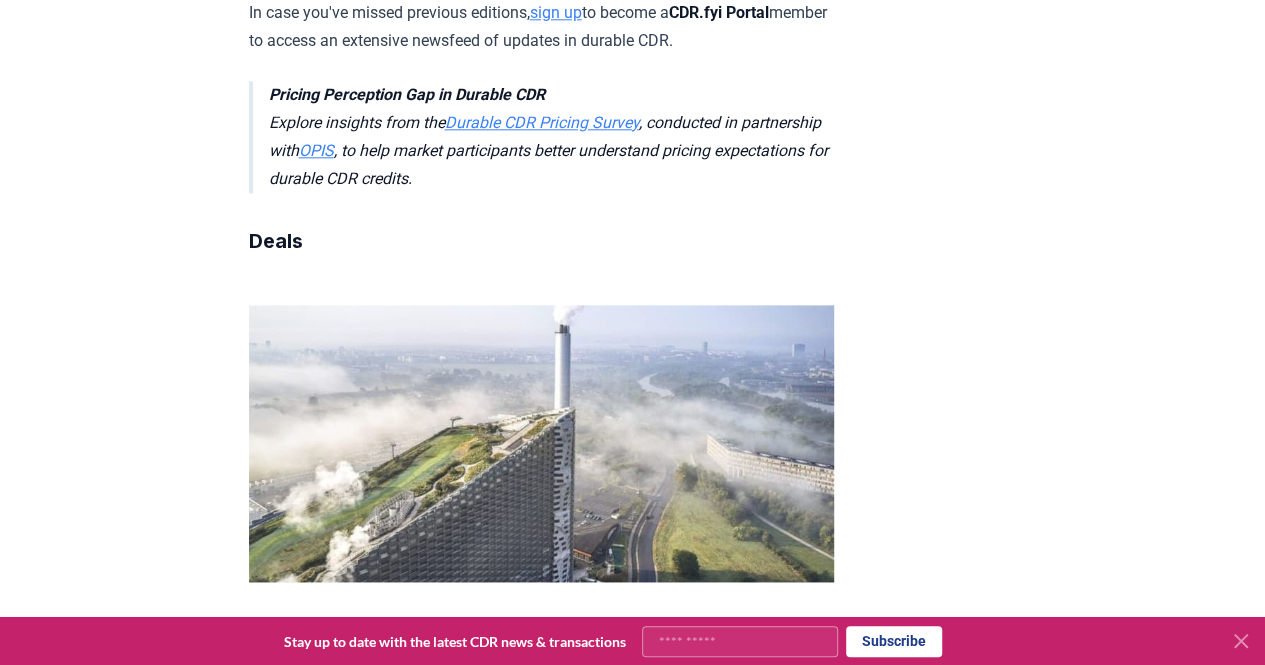 scroll, scrollTop: 1120, scrollLeft: 0, axis: vertical 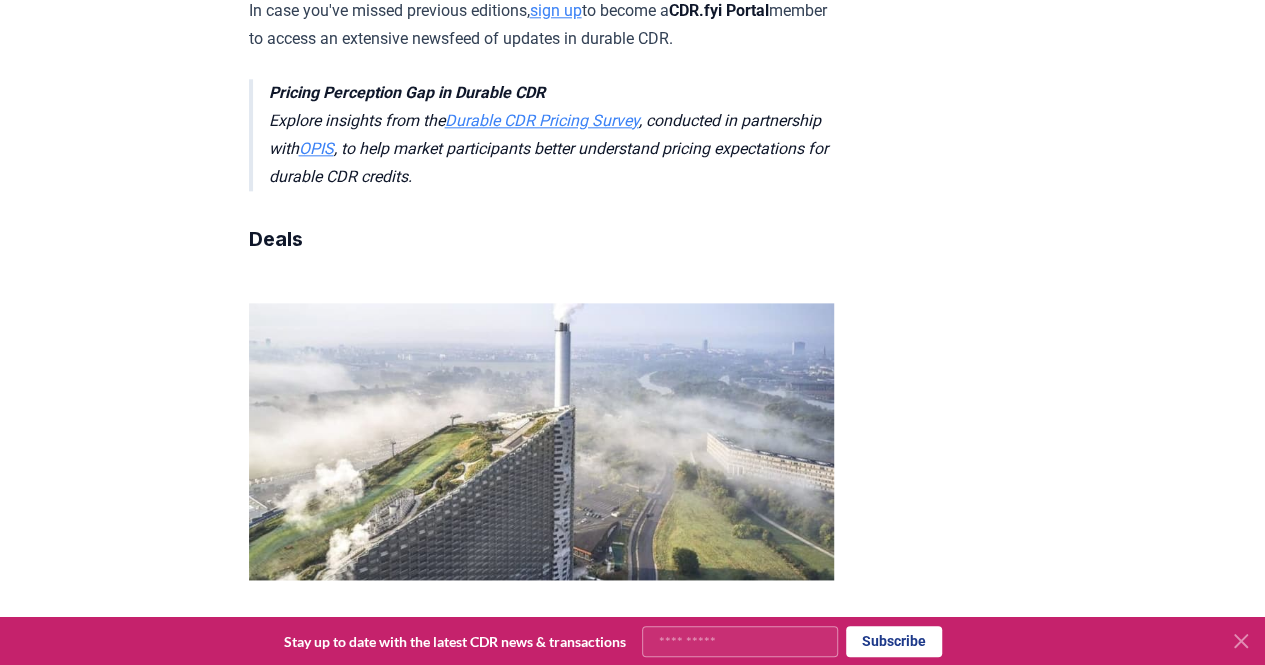 drag, startPoint x: 250, startPoint y: 247, endPoint x: 394, endPoint y: 321, distance: 161.9012 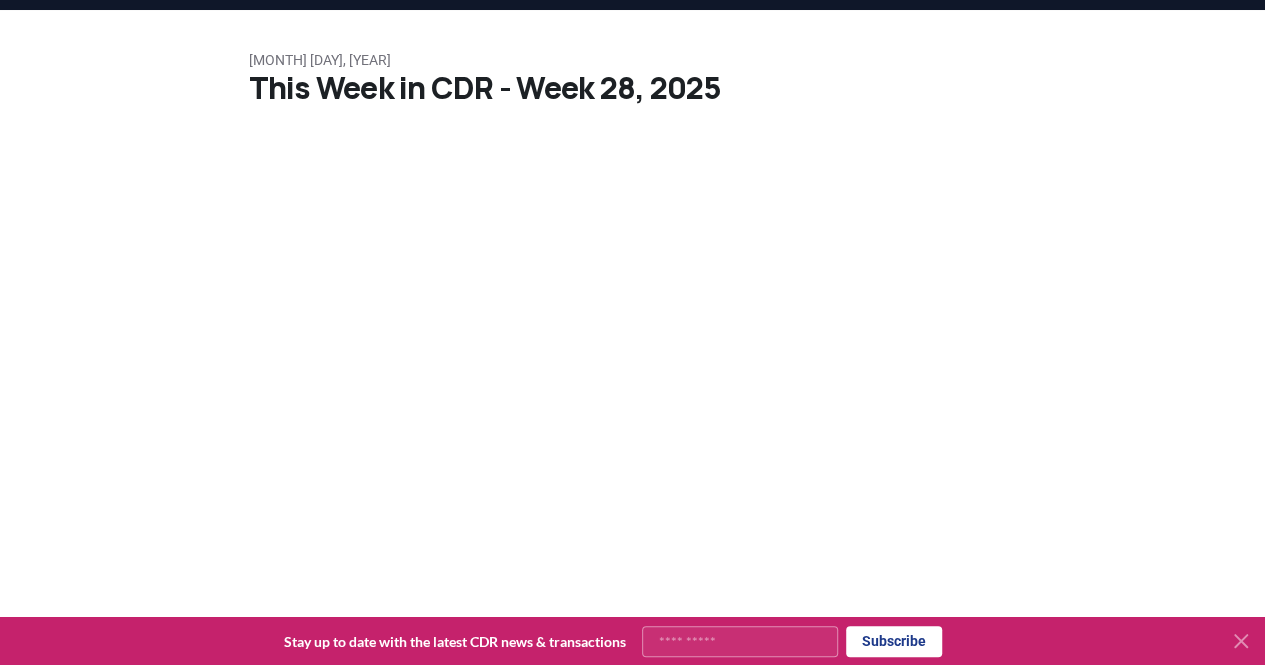 scroll, scrollTop: 0, scrollLeft: 0, axis: both 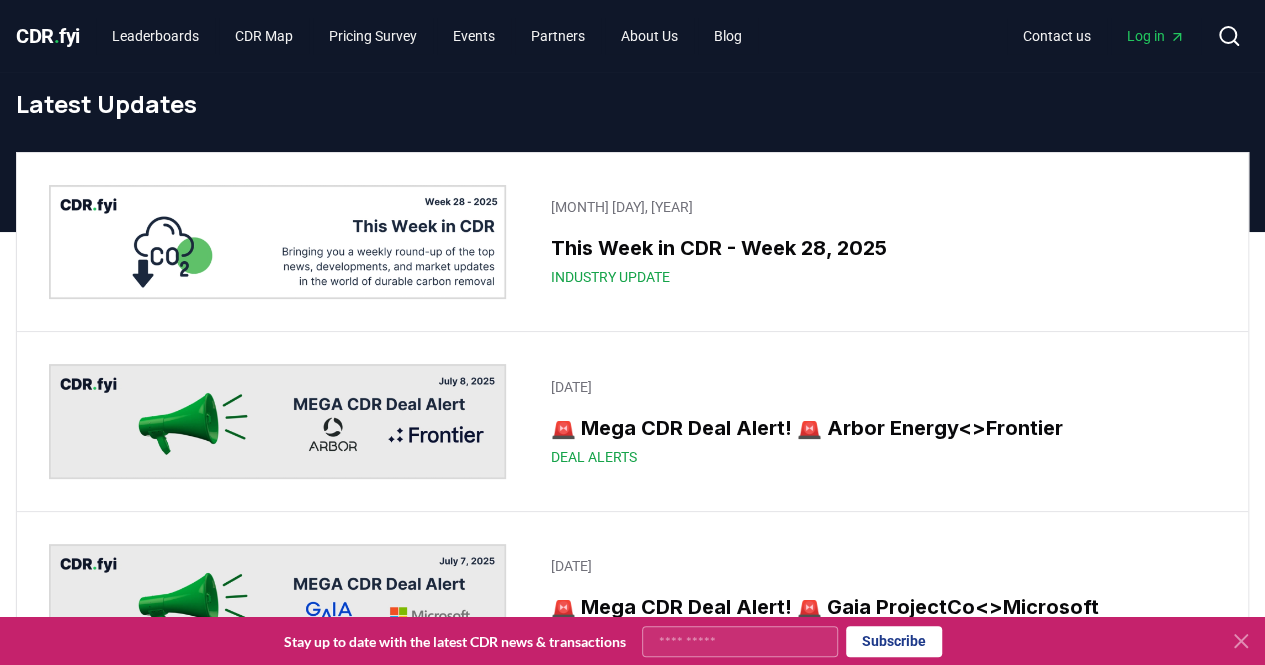 click on "CDR . fyi" at bounding box center [48, 36] 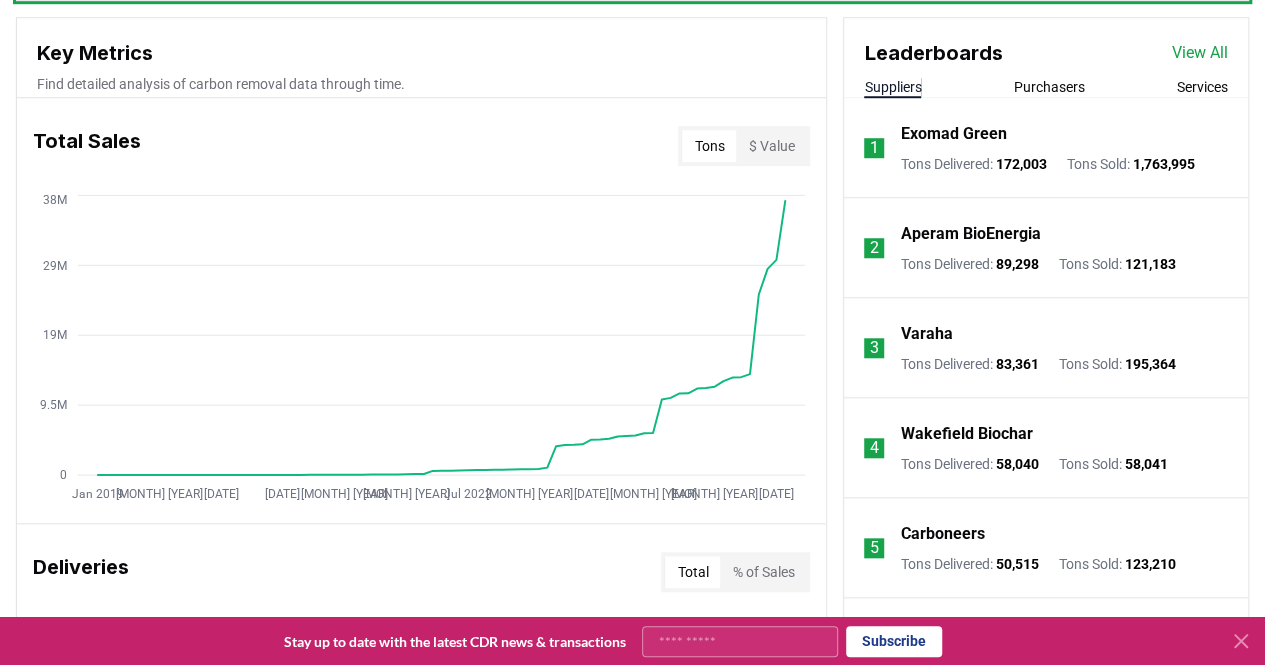 scroll, scrollTop: 720, scrollLeft: 0, axis: vertical 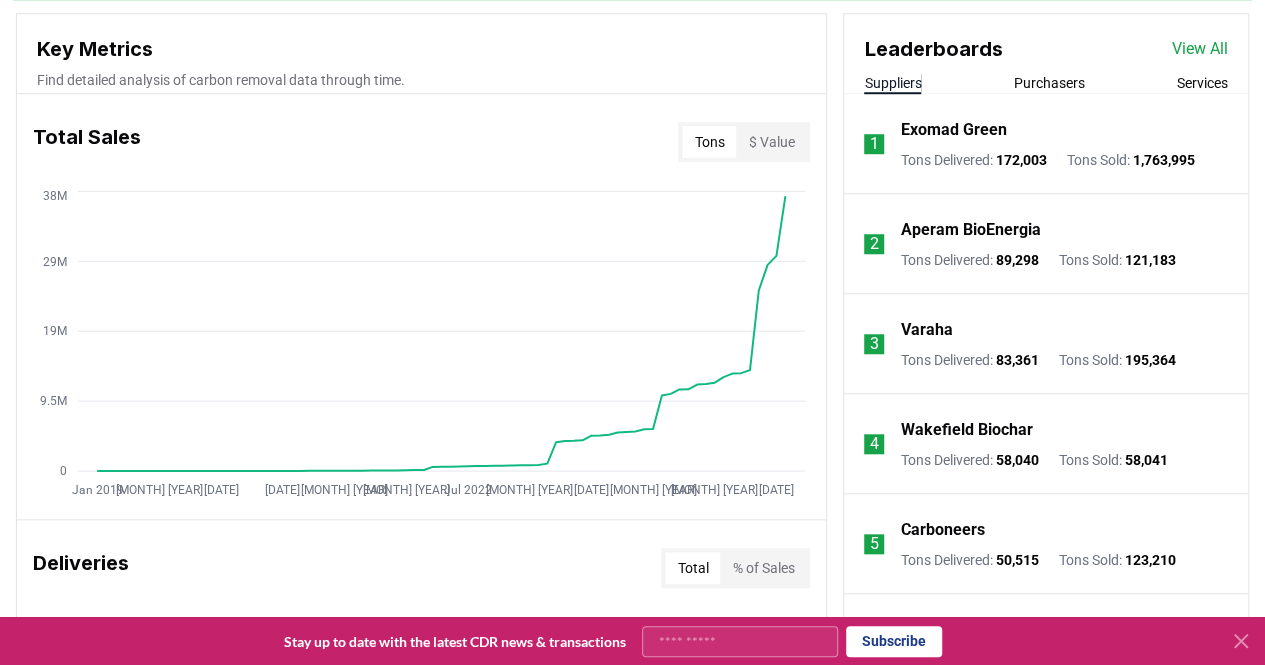 click on "Purchasers" at bounding box center (1049, 83) 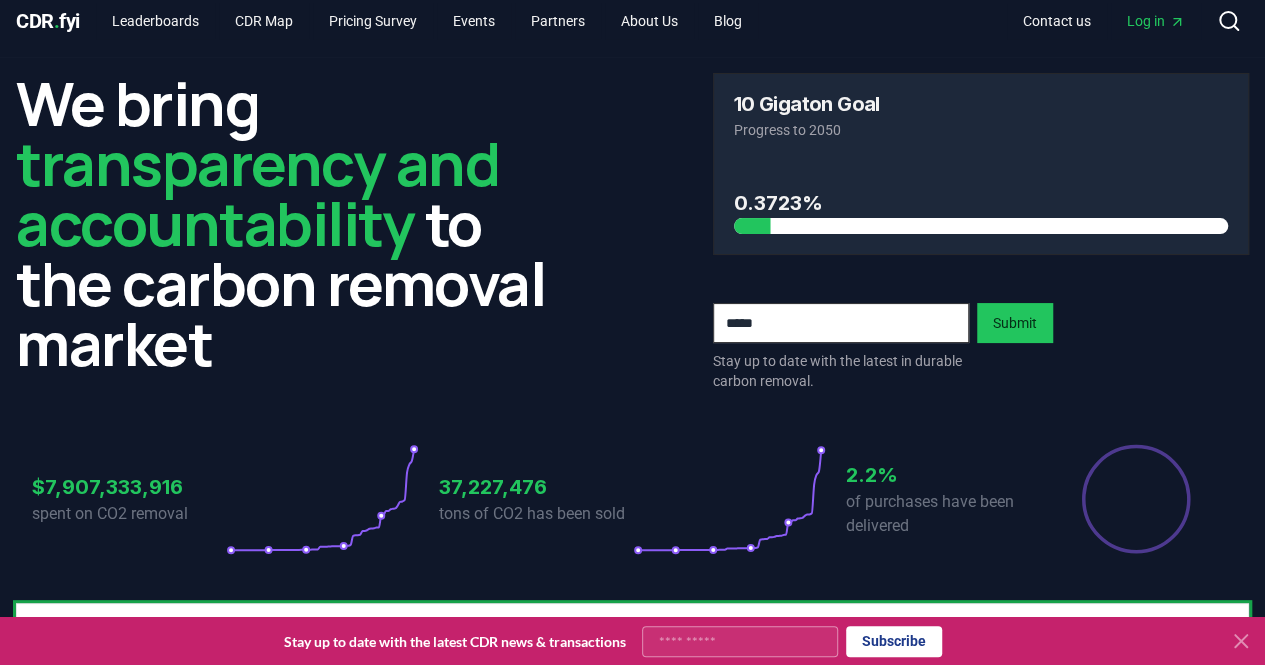 scroll, scrollTop: 0, scrollLeft: 0, axis: both 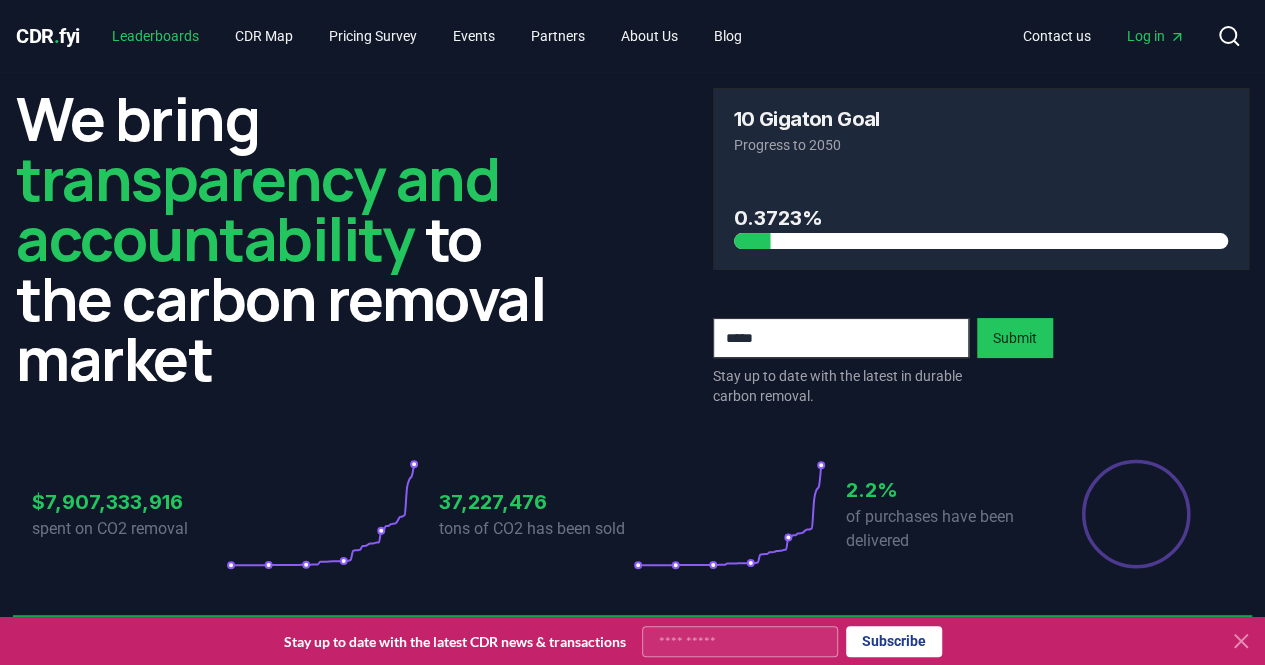 click on "Leaderboards" at bounding box center [155, 36] 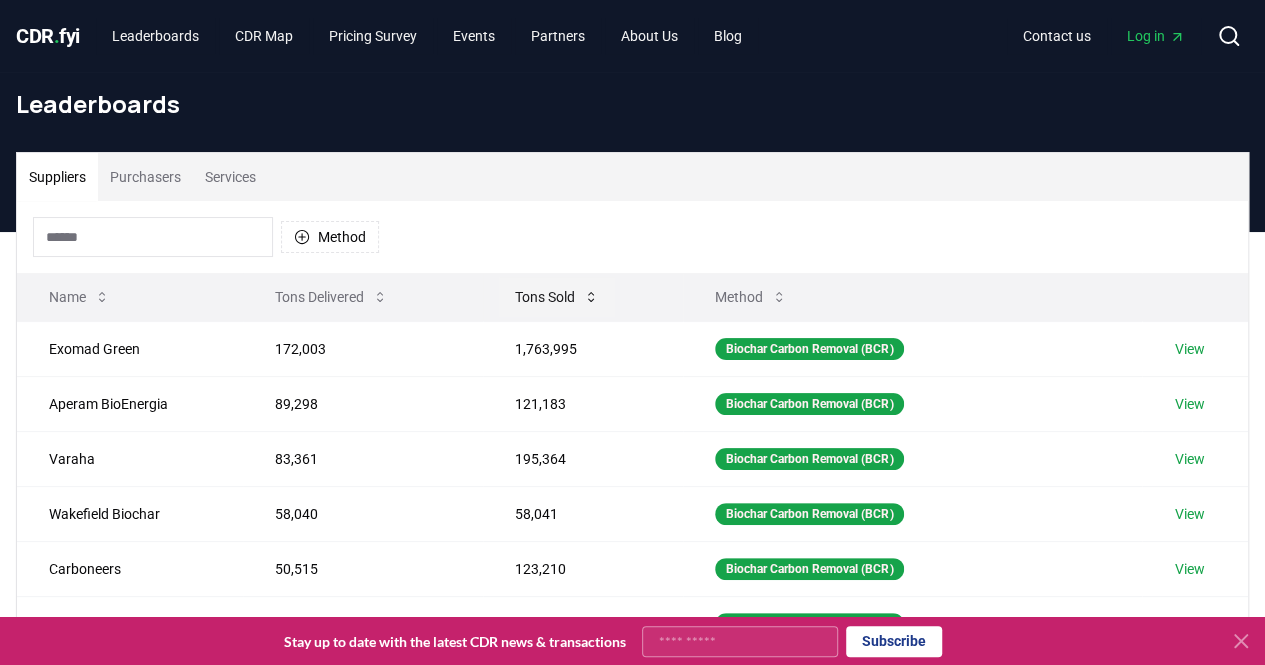 click 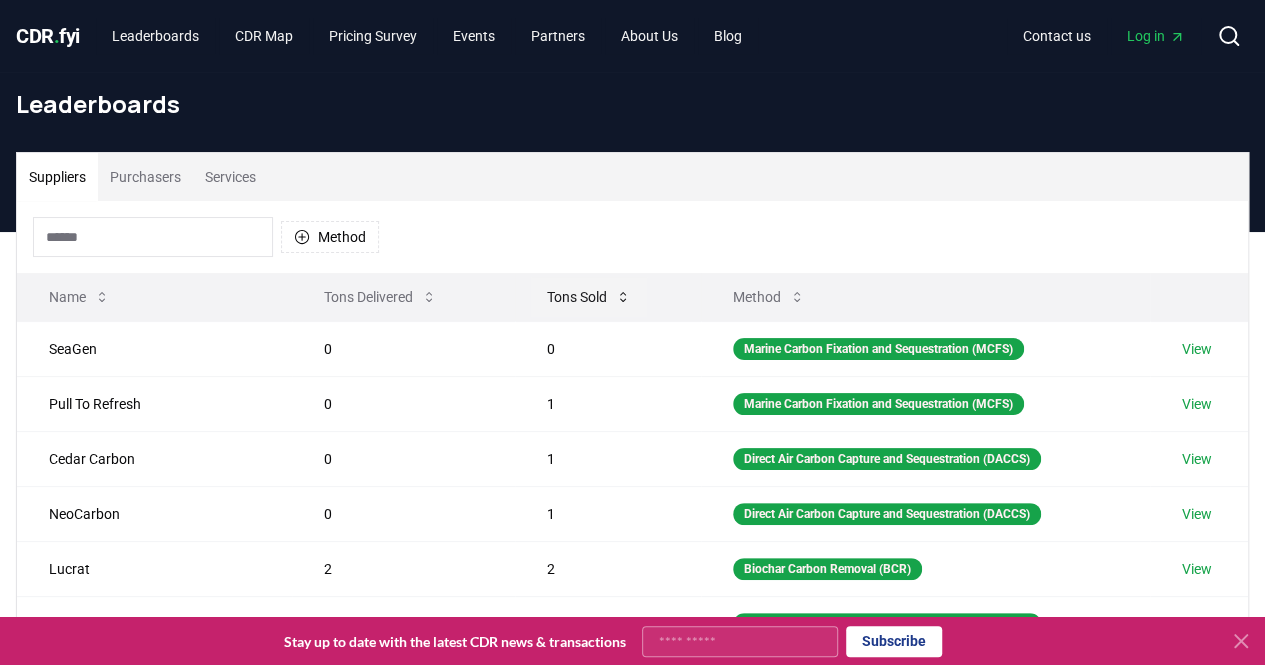 click 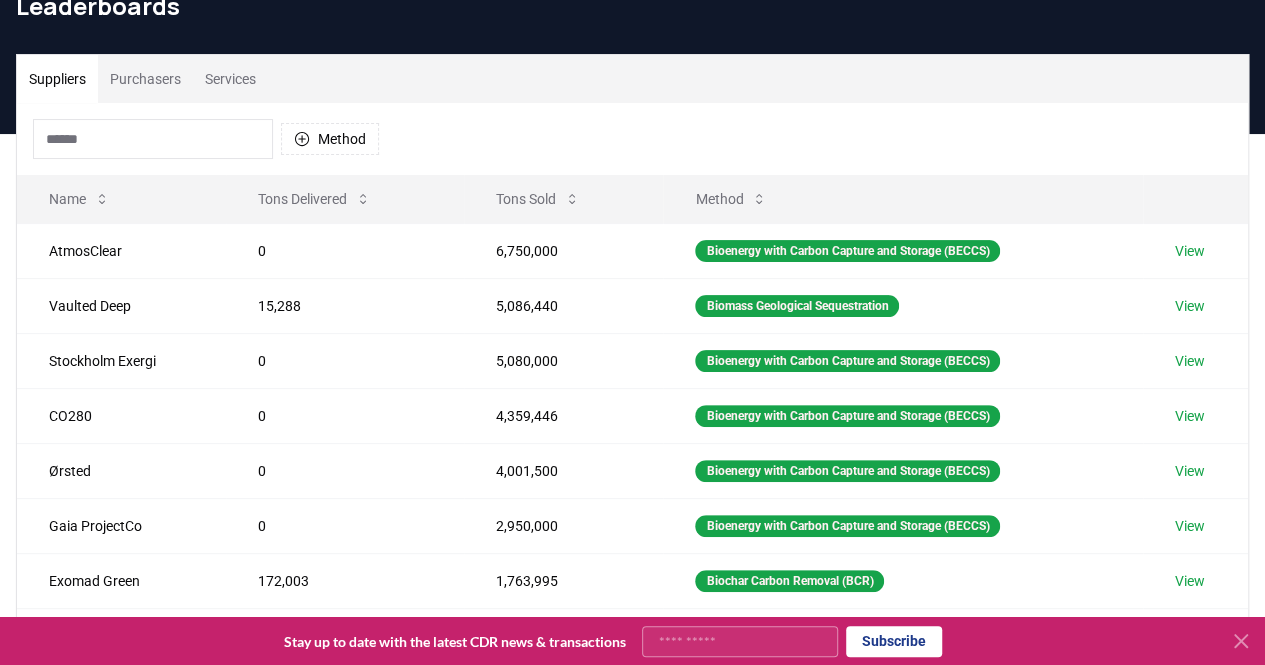scroll, scrollTop: 94, scrollLeft: 0, axis: vertical 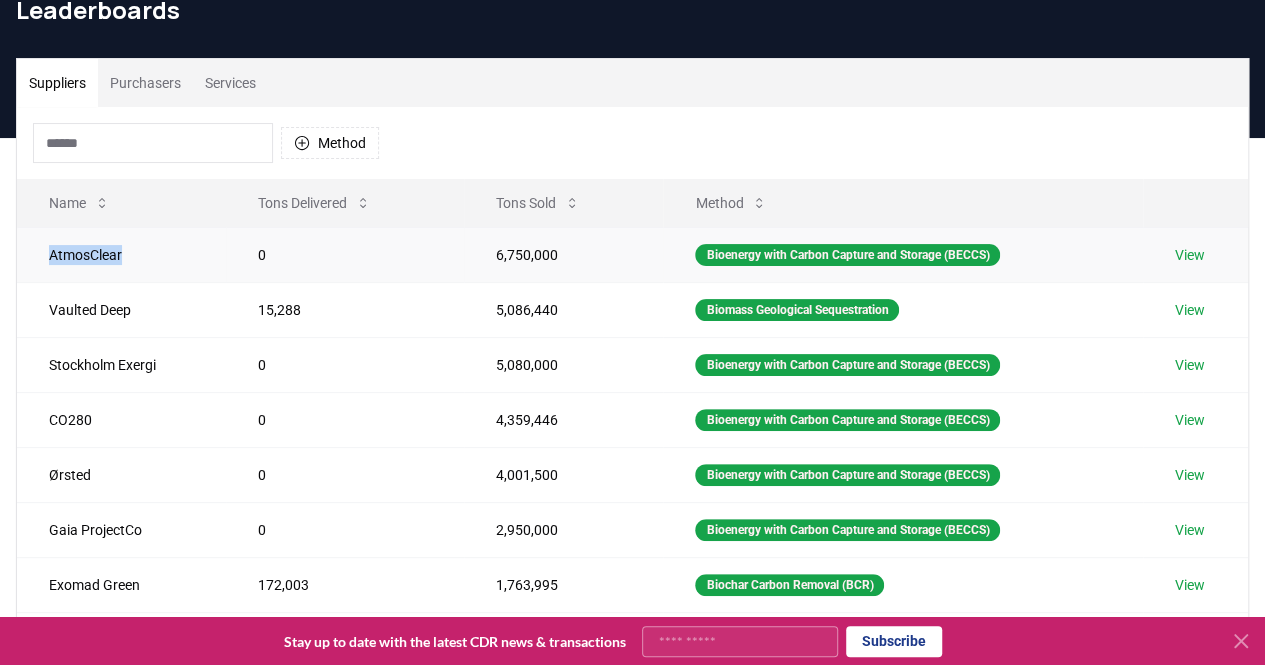 drag, startPoint x: 48, startPoint y: 253, endPoint x: 132, endPoint y: 260, distance: 84.29116 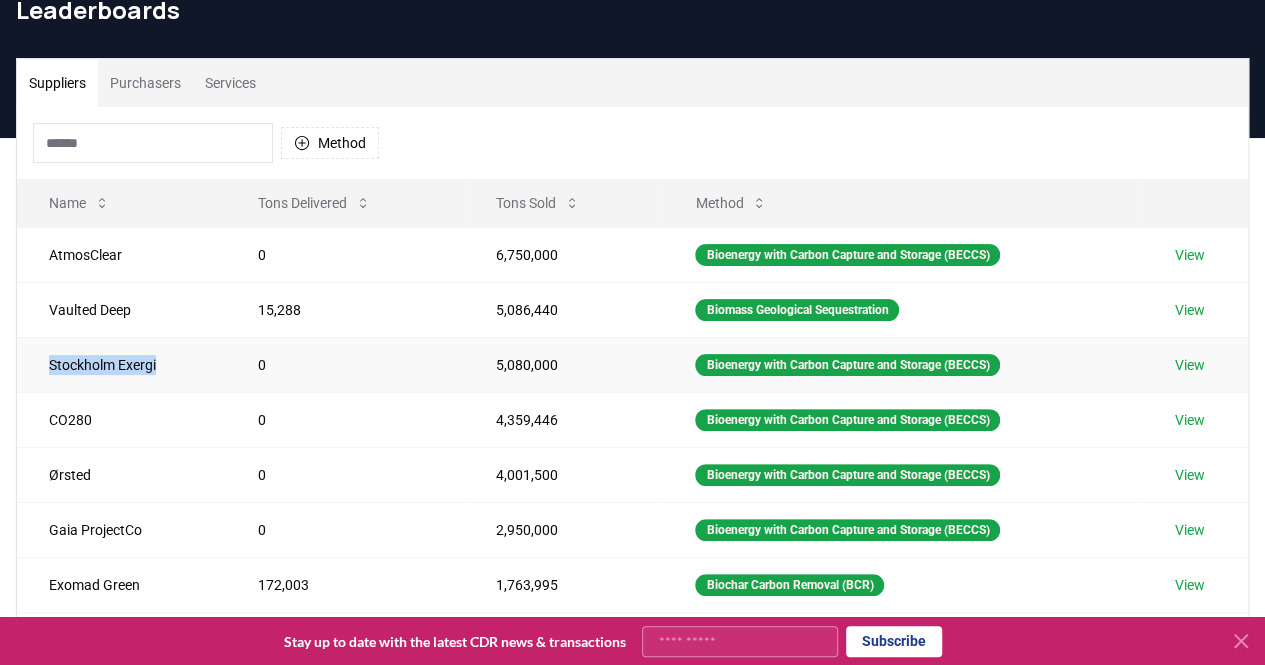 drag, startPoint x: 42, startPoint y: 362, endPoint x: 171, endPoint y: 365, distance: 129.03488 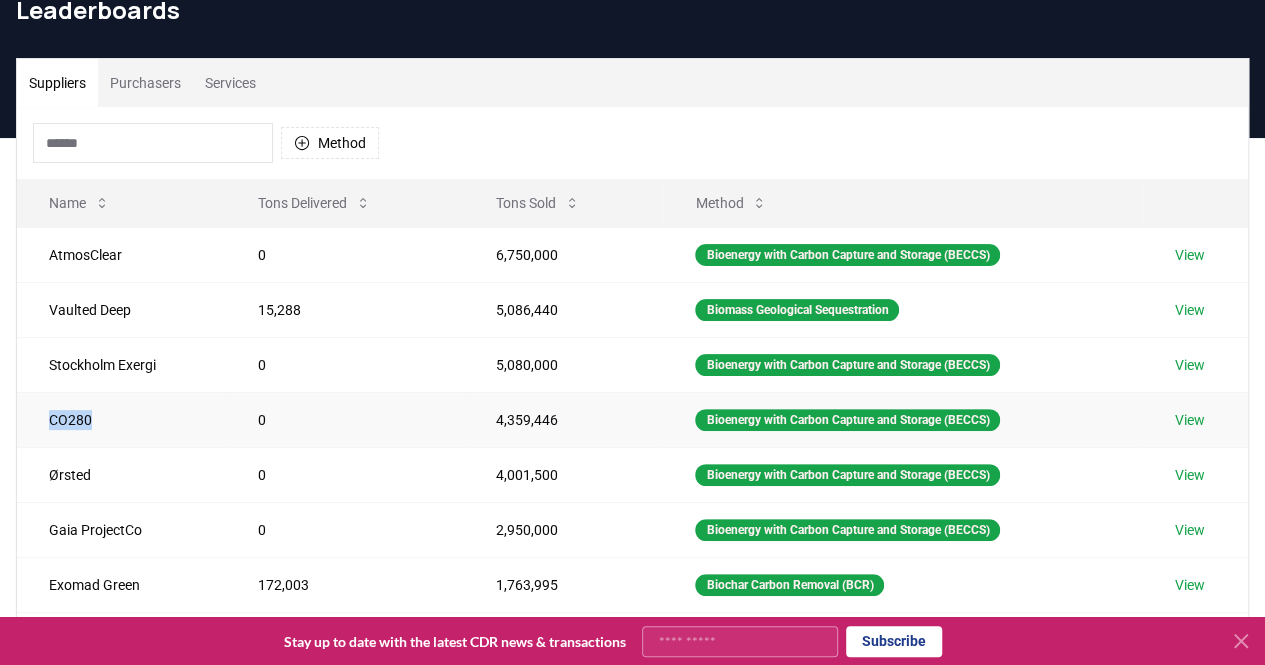 drag, startPoint x: 50, startPoint y: 416, endPoint x: 96, endPoint y: 416, distance: 46 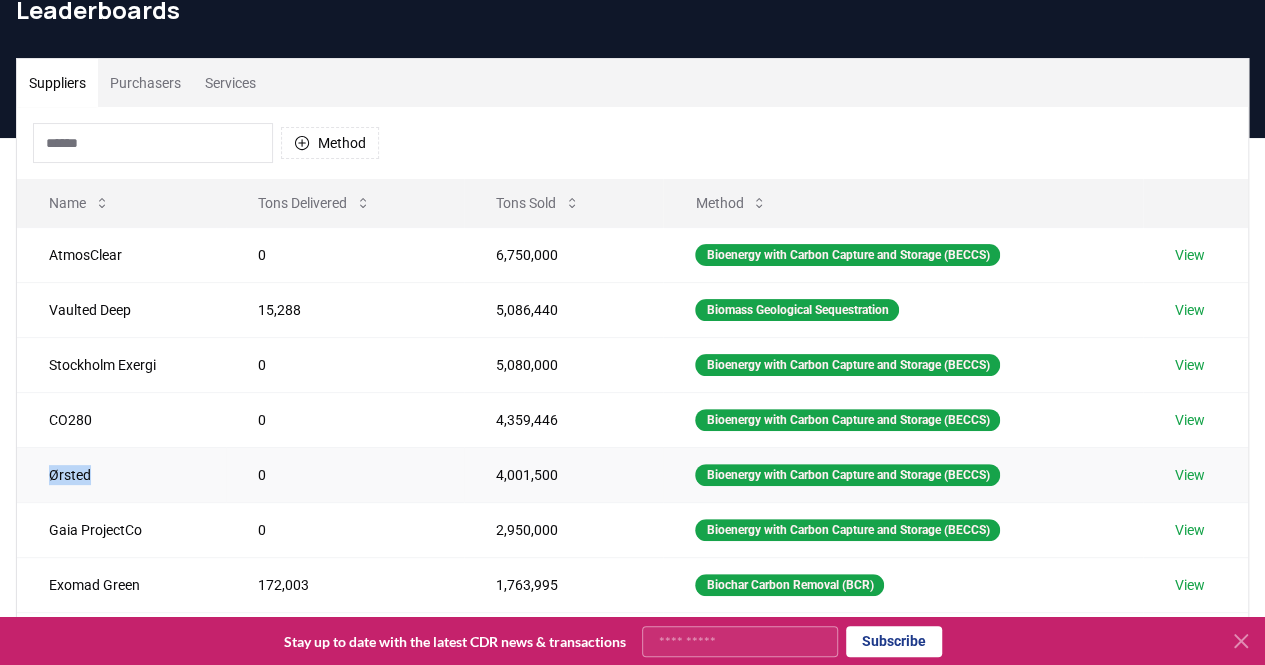 drag, startPoint x: 44, startPoint y: 468, endPoint x: 93, endPoint y: 478, distance: 50.01 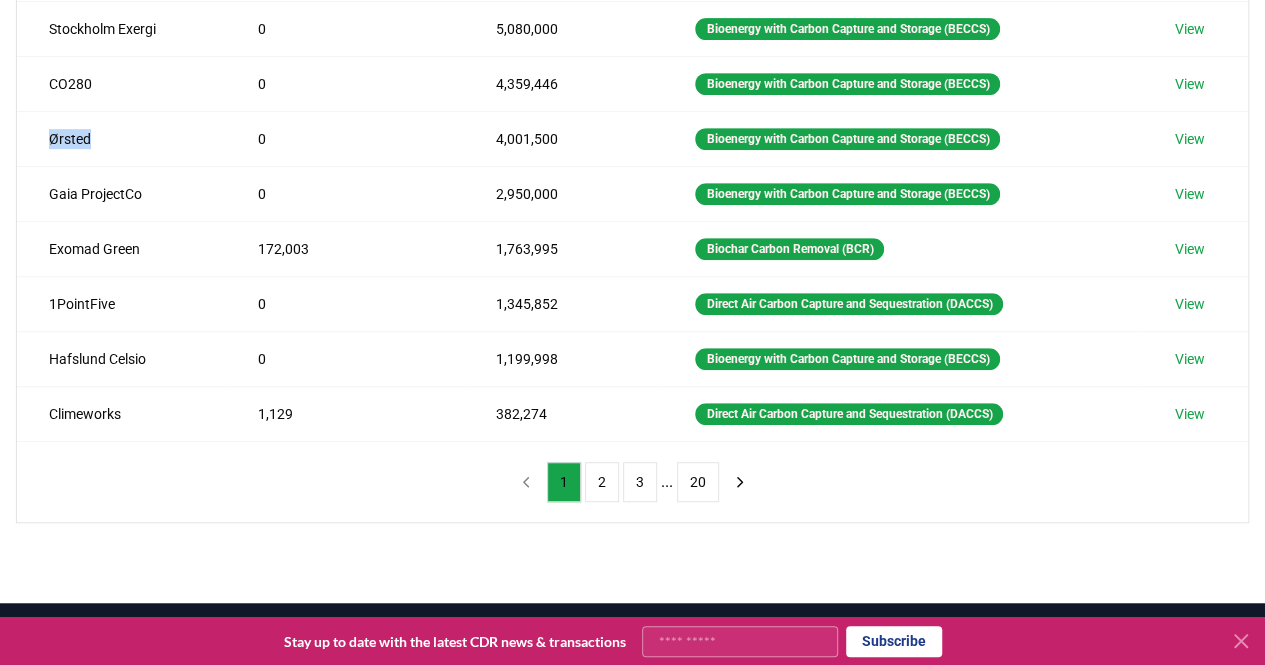 scroll, scrollTop: 0, scrollLeft: 0, axis: both 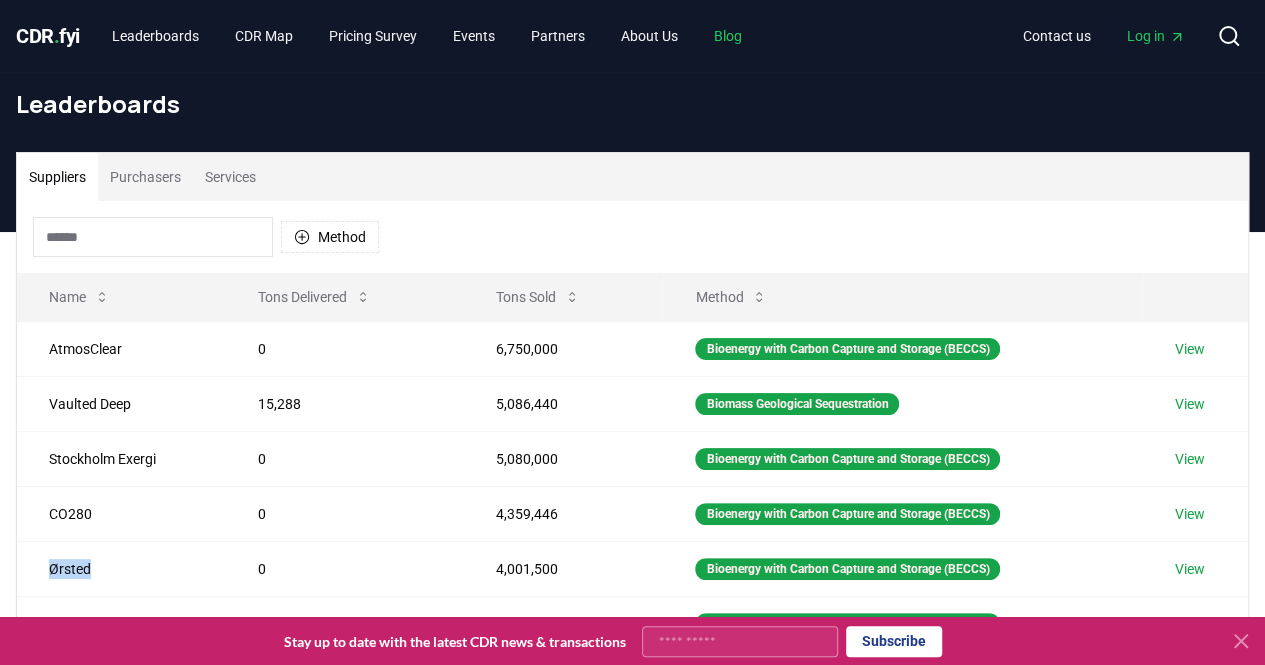 click on "Blog" at bounding box center [728, 36] 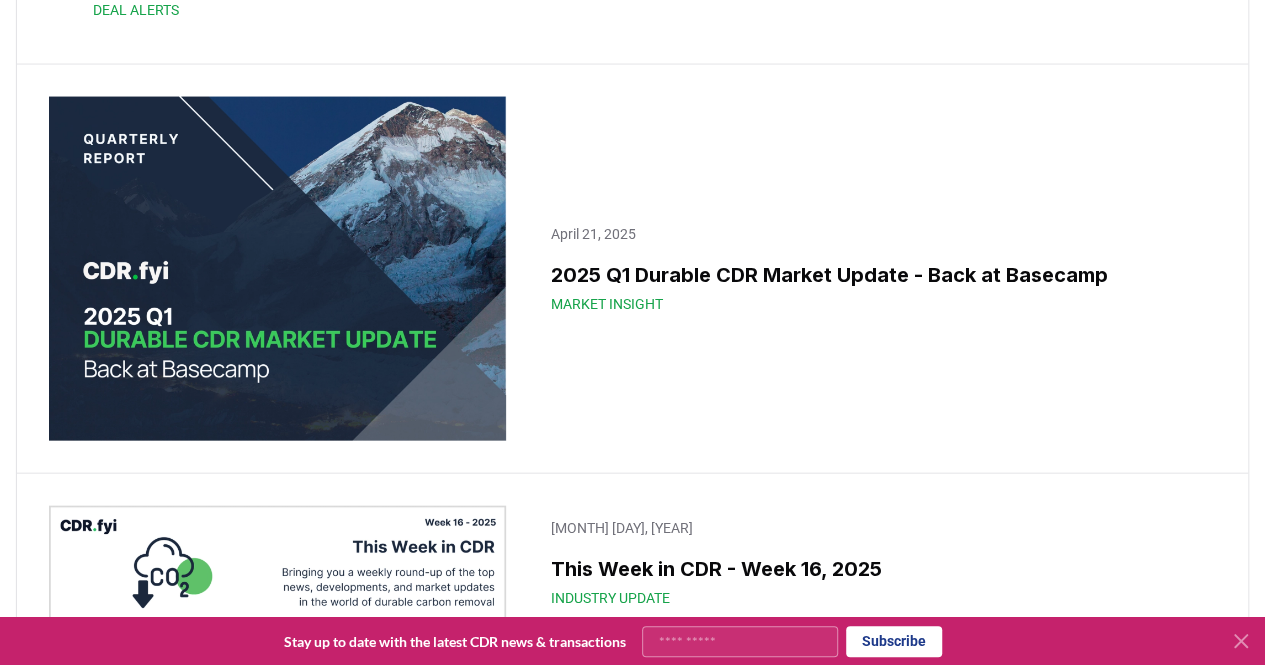 scroll, scrollTop: 5843, scrollLeft: 0, axis: vertical 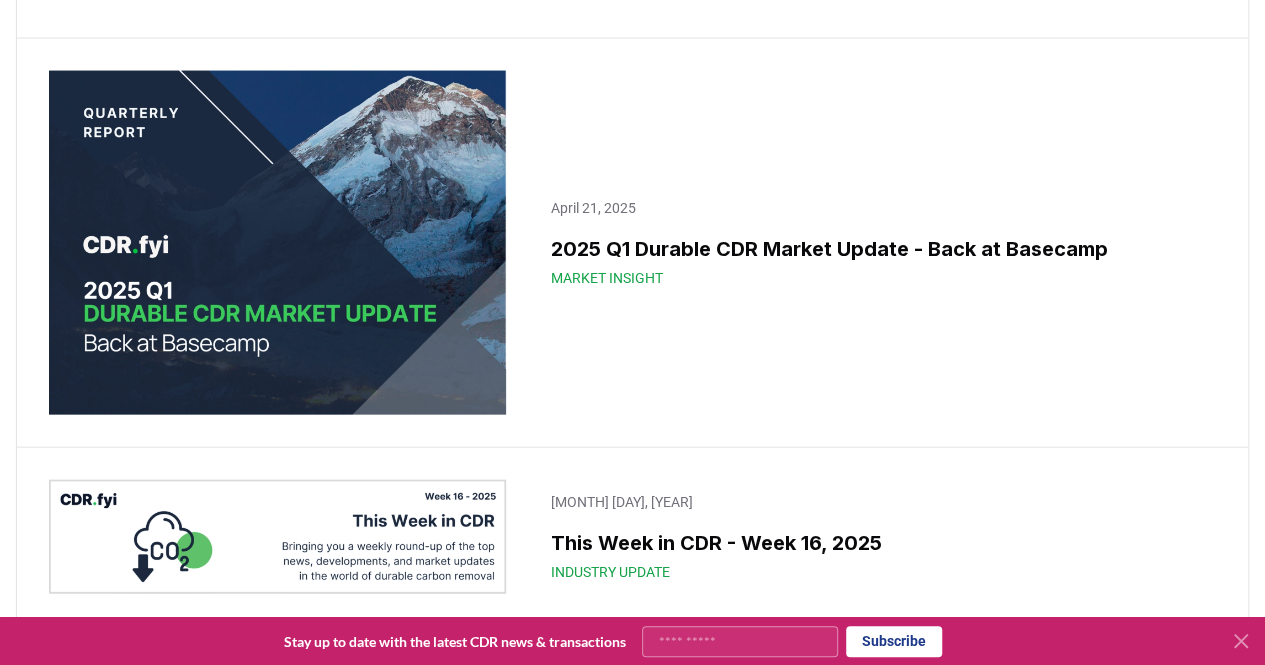 click on "🚨 Mega CDR Deal Alert! 🚨 Stockholm Exergi<>Microsoft" at bounding box center [648, -1119] 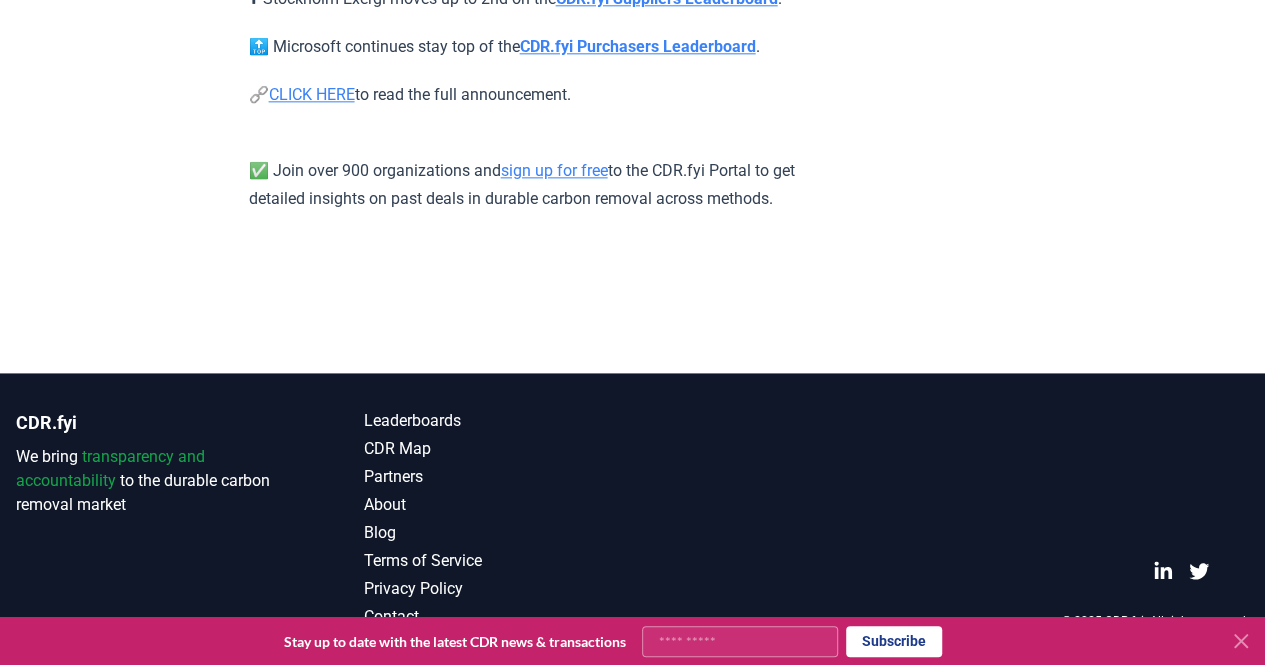 scroll, scrollTop: 0, scrollLeft: 0, axis: both 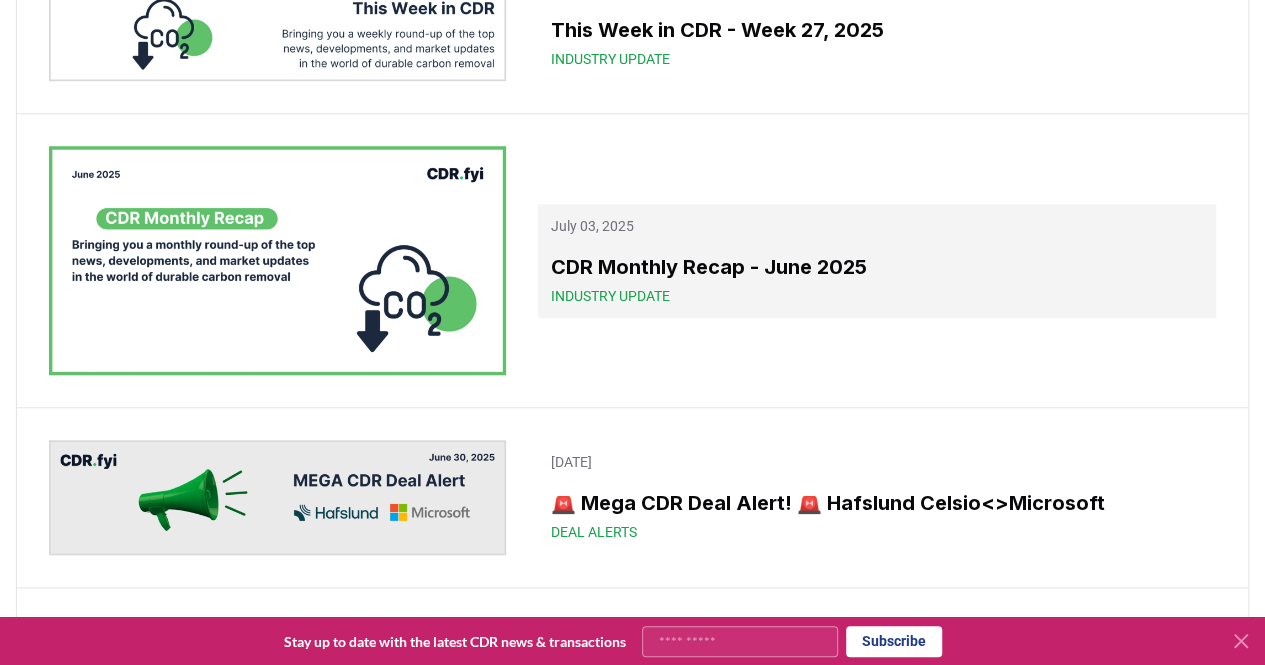click on "CDR Monthly Recap - June 2025" at bounding box center (877, 267) 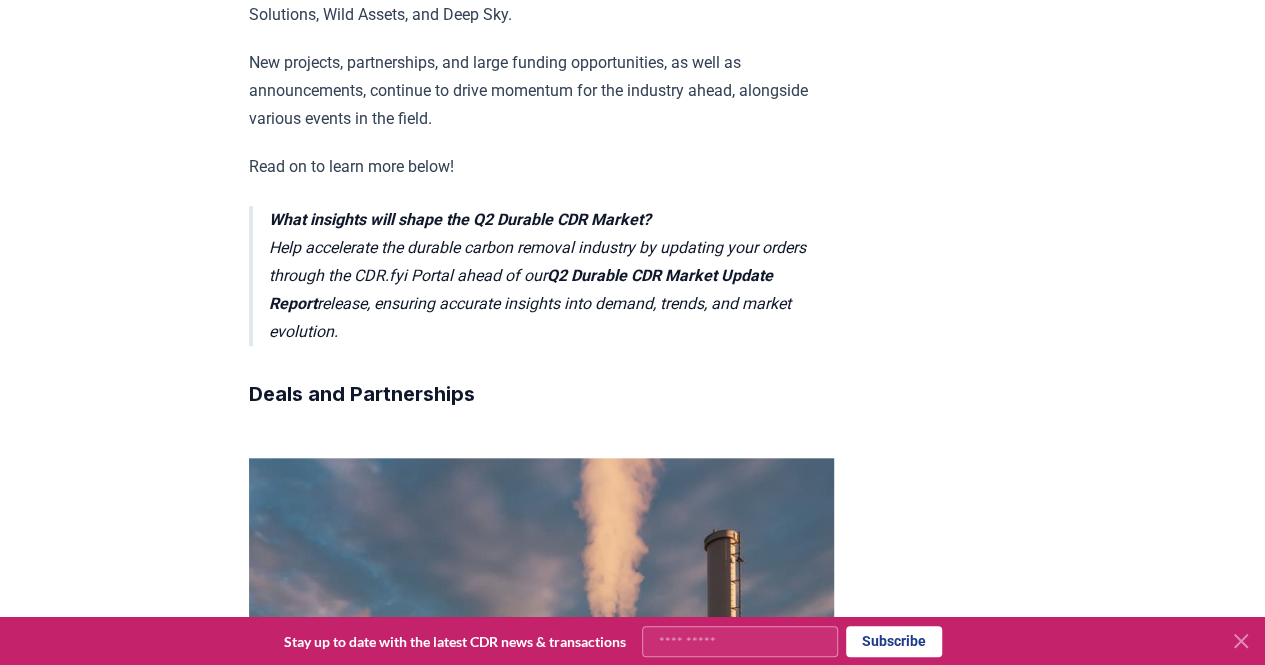 scroll, scrollTop: 0, scrollLeft: 0, axis: both 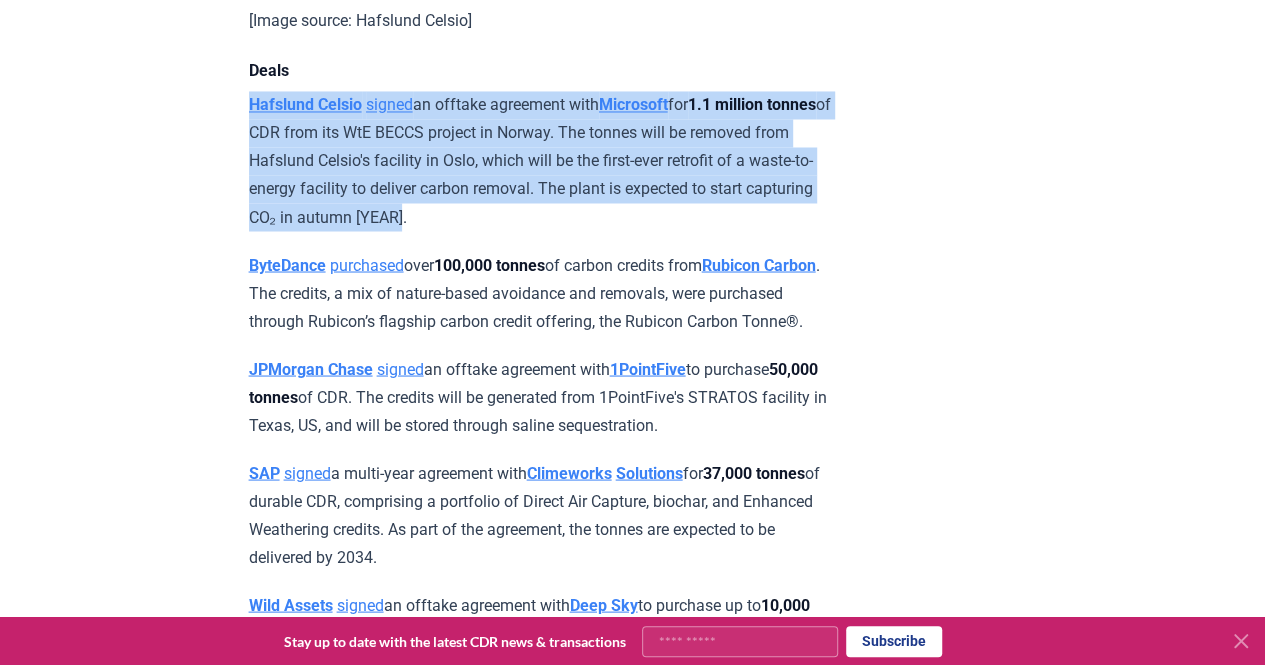 drag, startPoint x: 613, startPoint y: 213, endPoint x: 246, endPoint y: 99, distance: 384.29807 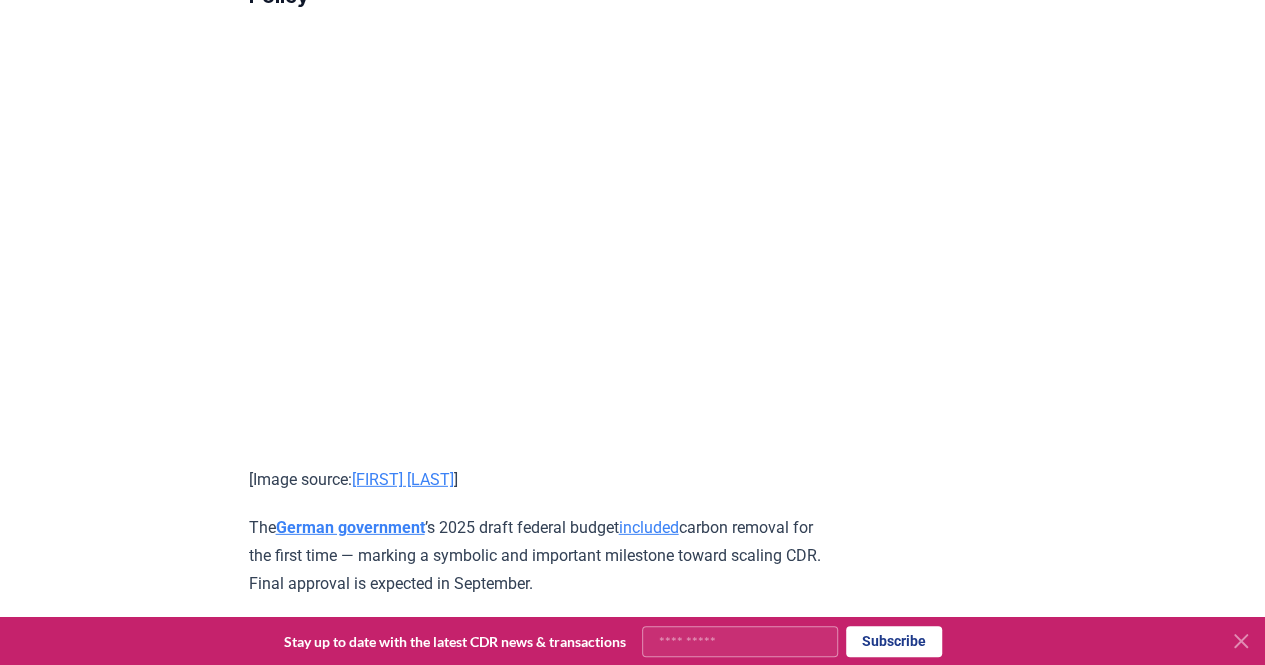 scroll, scrollTop: 6458, scrollLeft: 0, axis: vertical 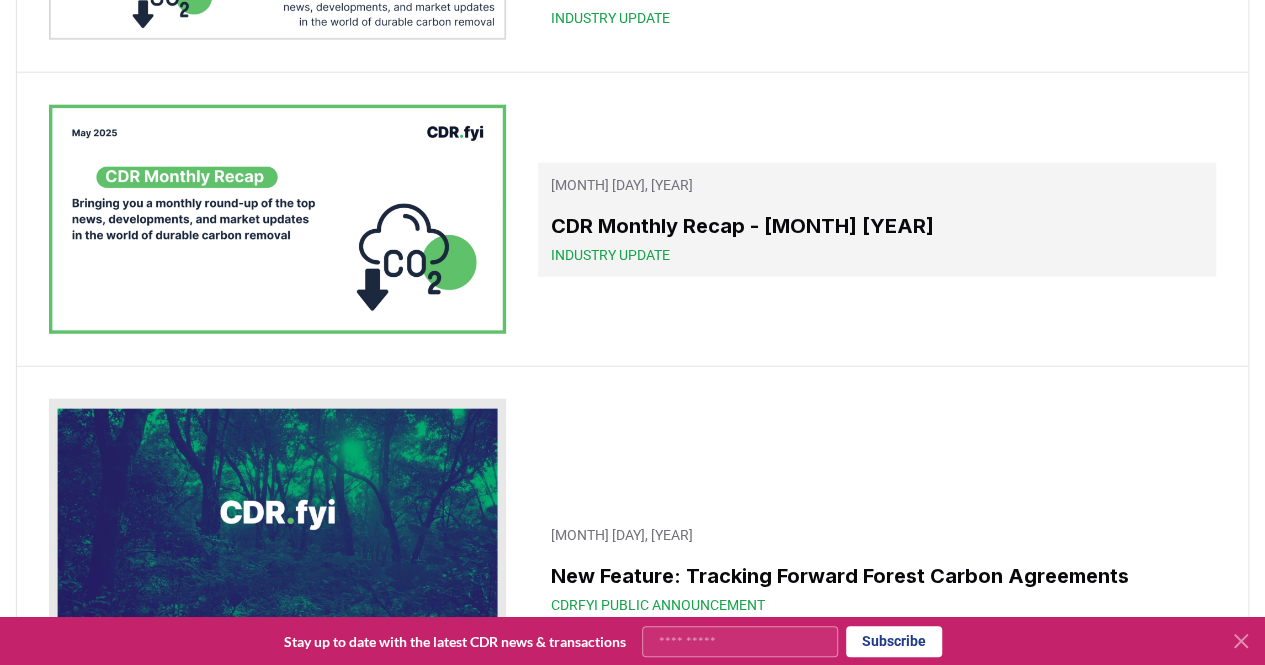 click on "CDR Monthly Recap - [MONTH] [YEAR]" at bounding box center [877, 226] 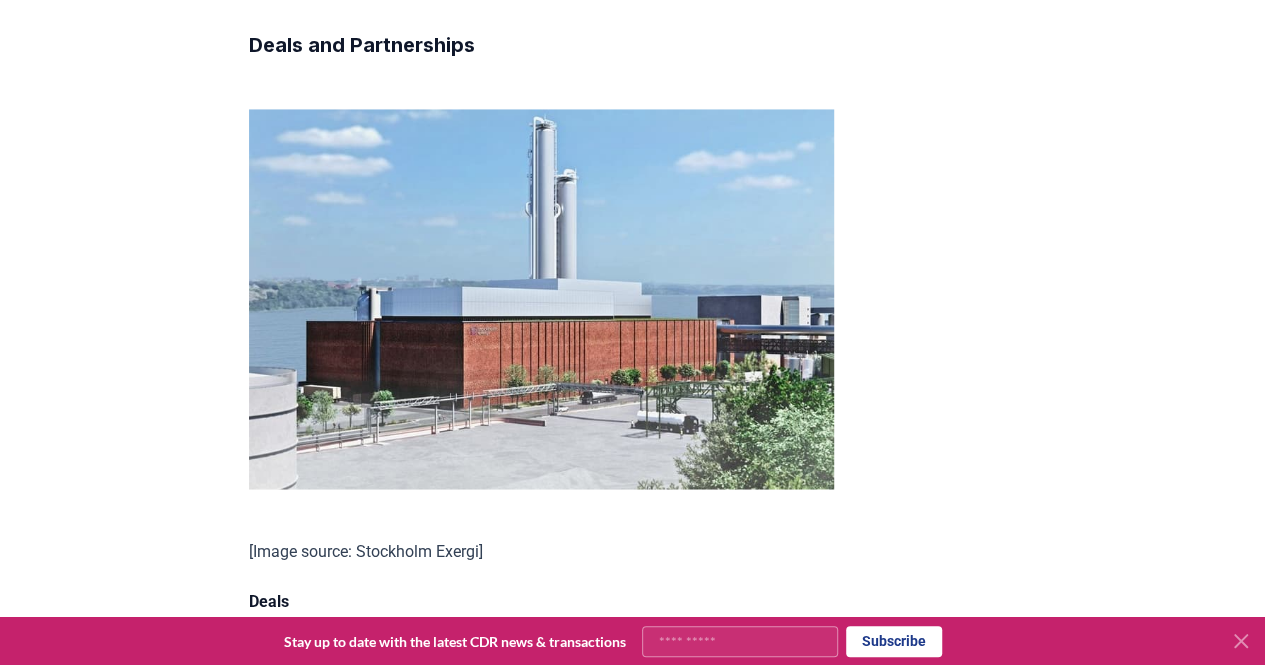 scroll, scrollTop: 2594, scrollLeft: 0, axis: vertical 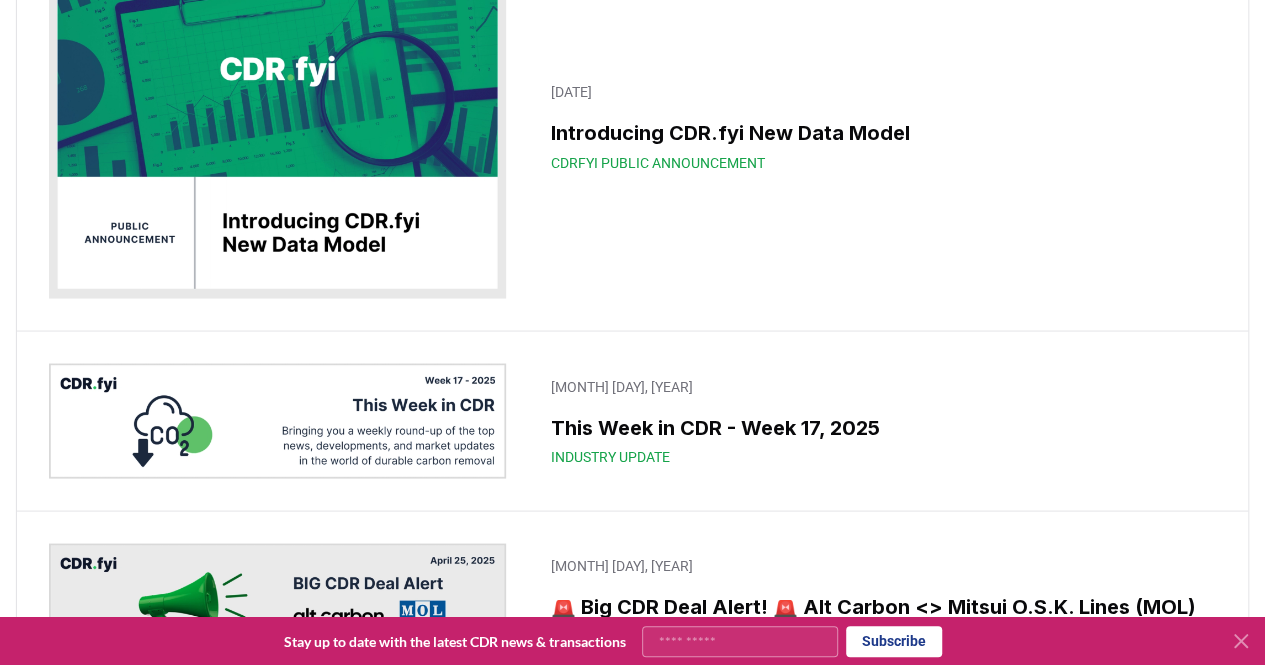 click on "CDR Monthly Recap - [MONTH] [YEAR]" at bounding box center (648, -519) 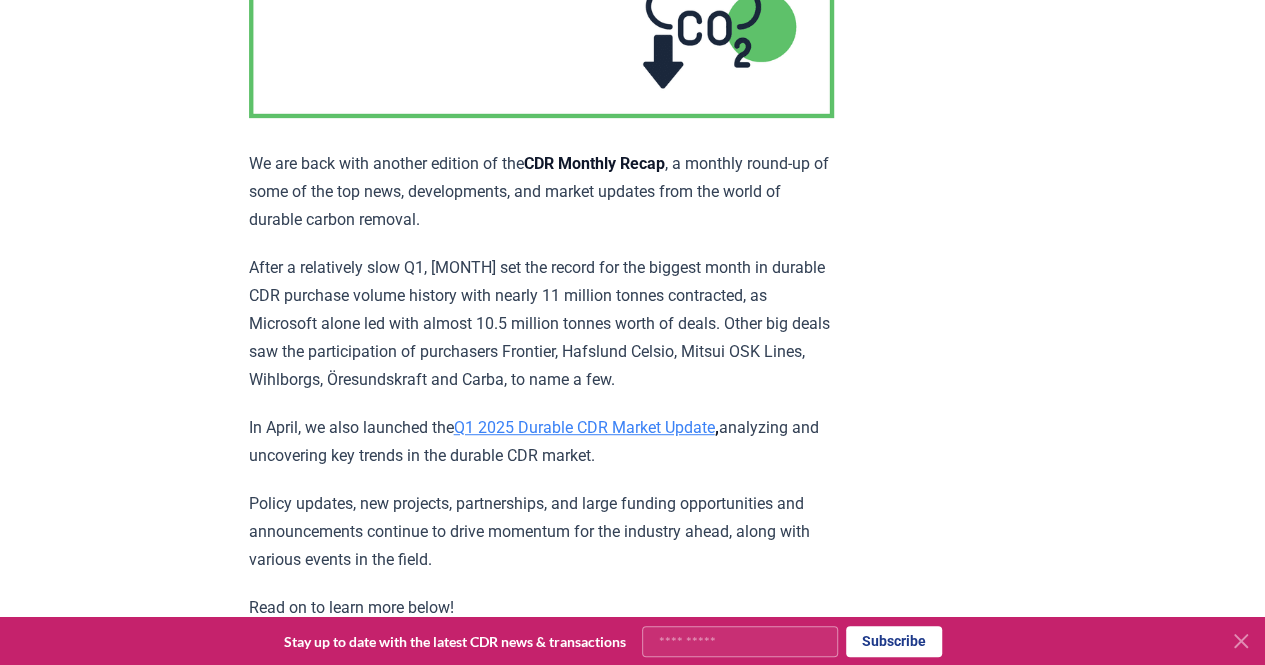 scroll, scrollTop: 439, scrollLeft: 0, axis: vertical 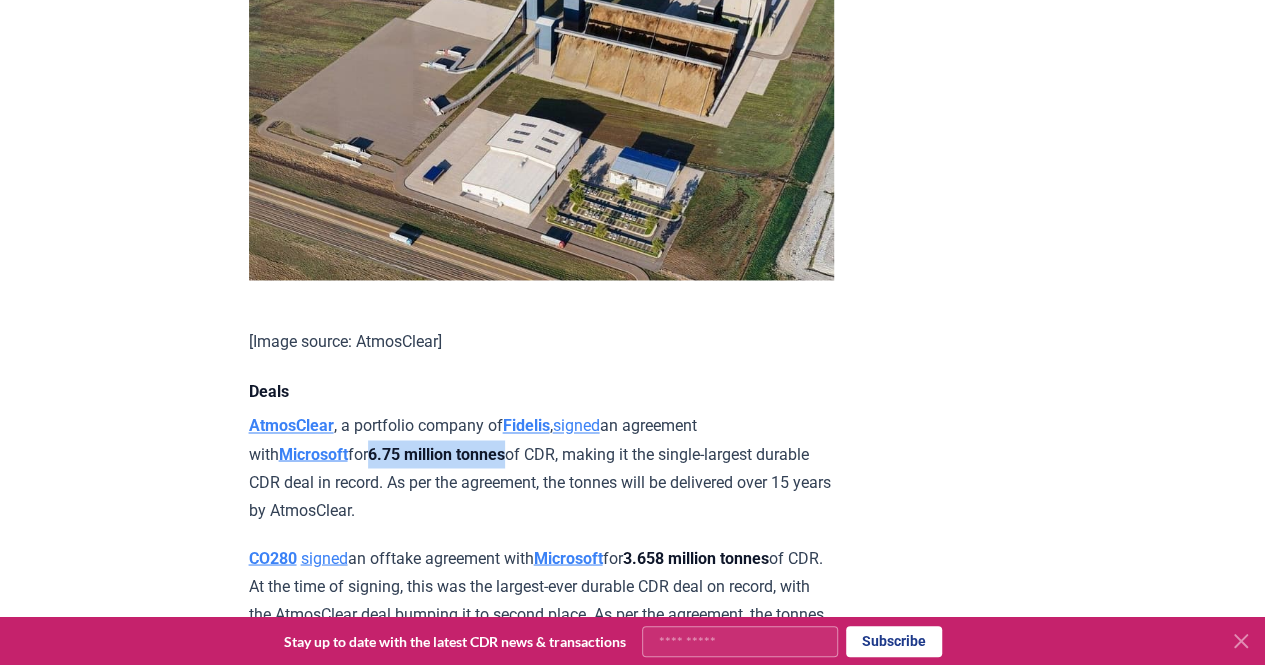 drag, startPoint x: 353, startPoint y: 441, endPoint x: 502, endPoint y: 447, distance: 149.12076 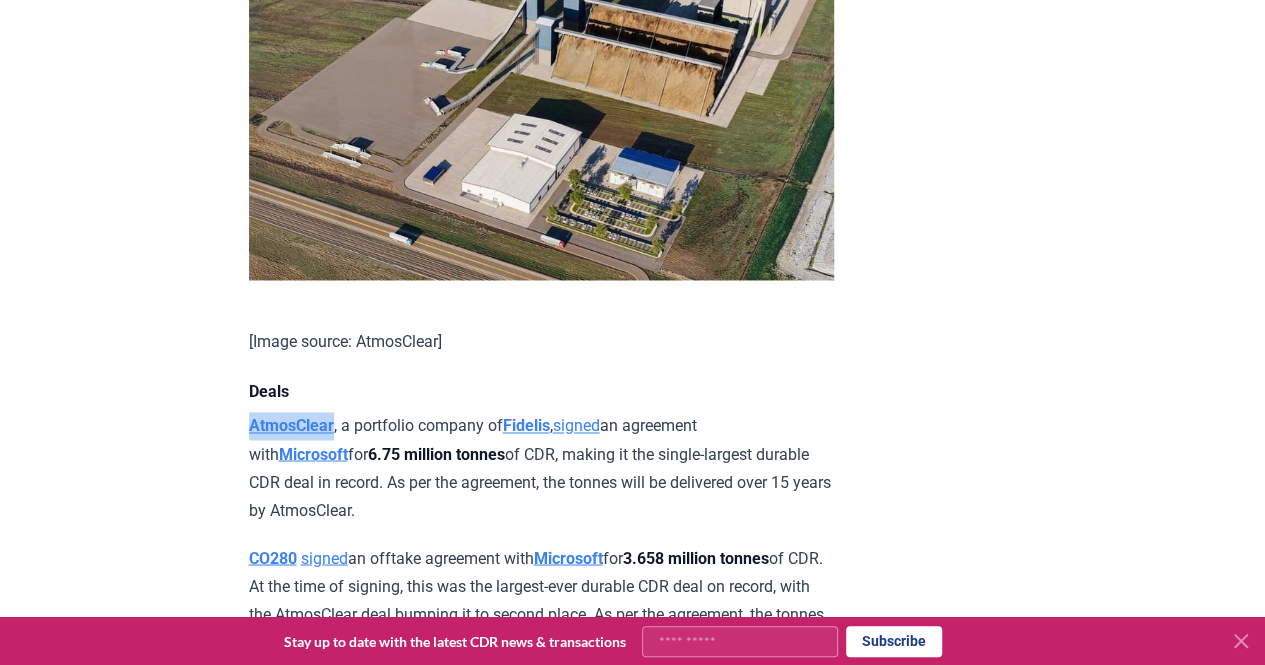 drag, startPoint x: 242, startPoint y: 411, endPoint x: 337, endPoint y: 419, distance: 95.33625 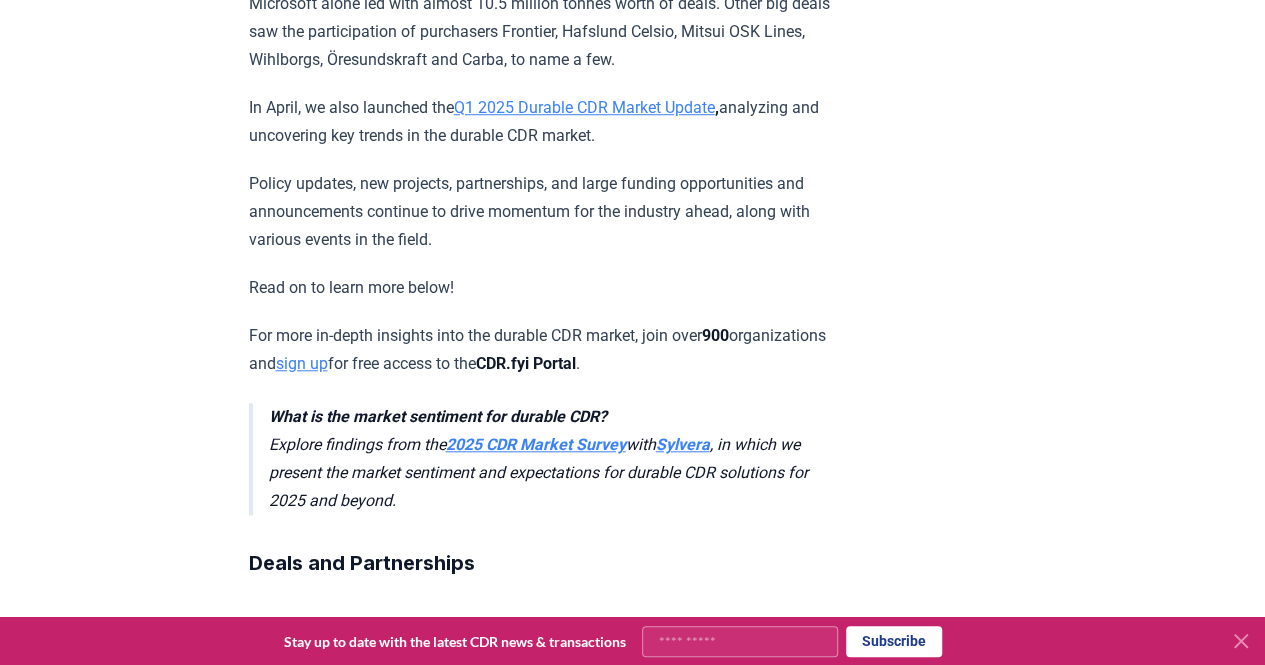 scroll, scrollTop: 0, scrollLeft: 0, axis: both 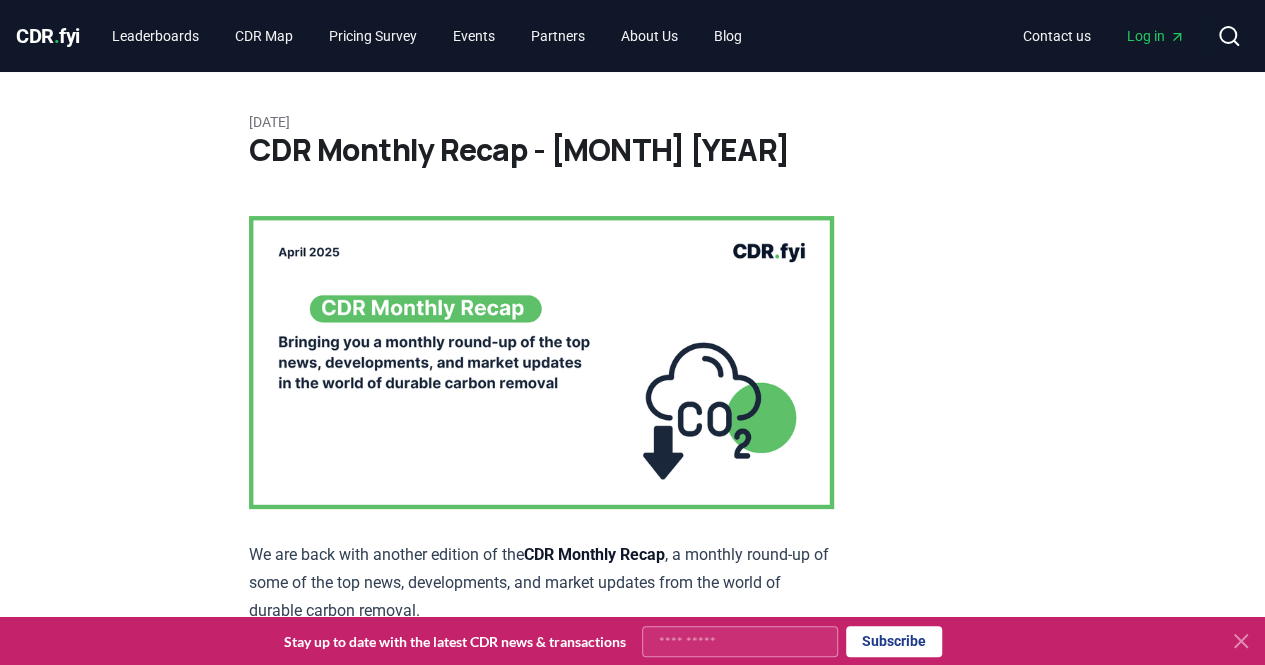 click on "CDR . fyi" at bounding box center [48, 36] 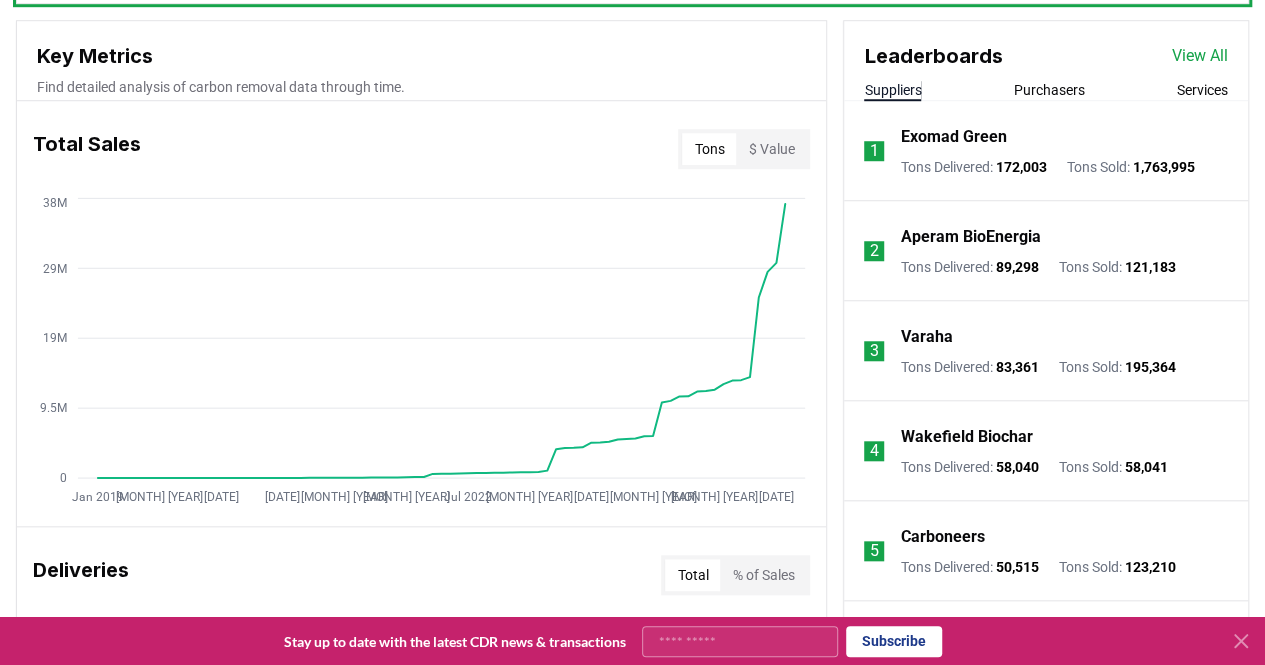 scroll, scrollTop: 728, scrollLeft: 0, axis: vertical 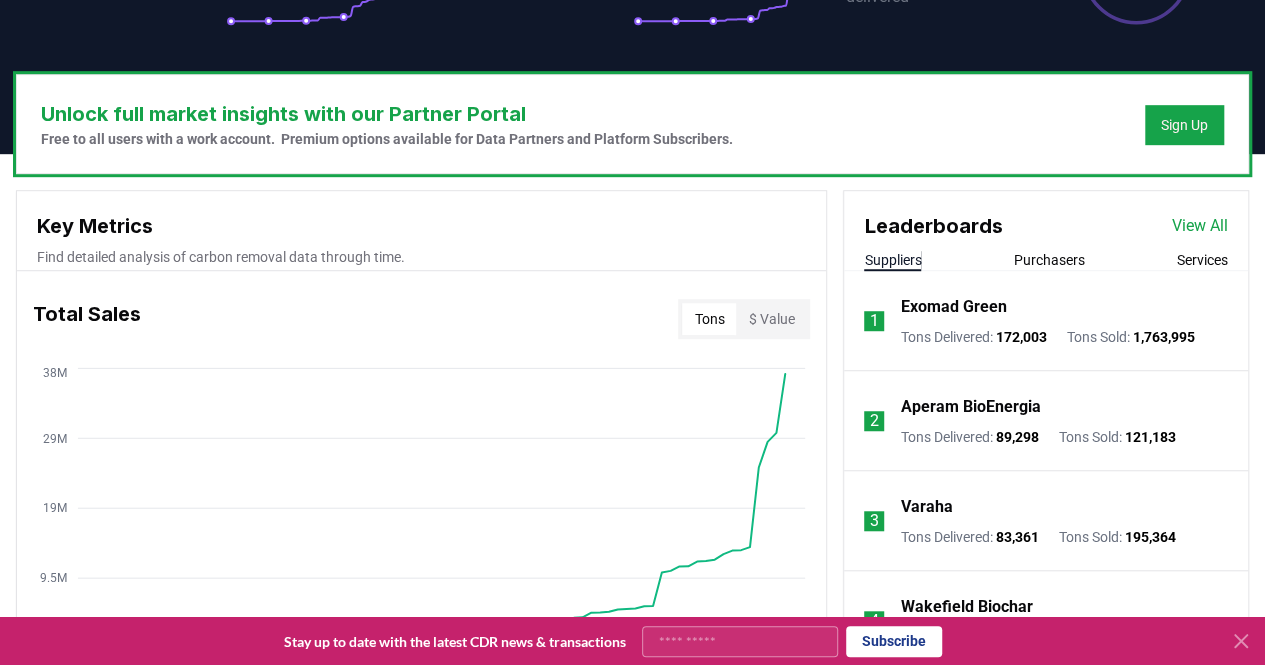 click on "Purchasers" at bounding box center [1049, 260] 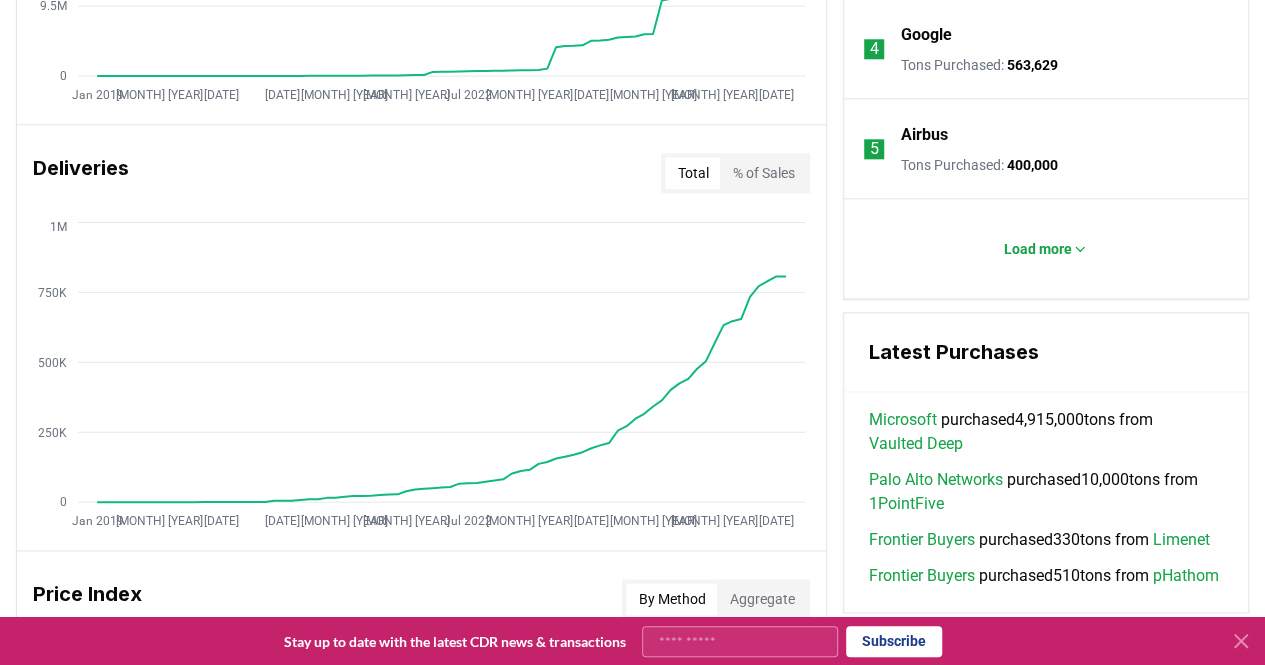 scroll, scrollTop: 1174, scrollLeft: 0, axis: vertical 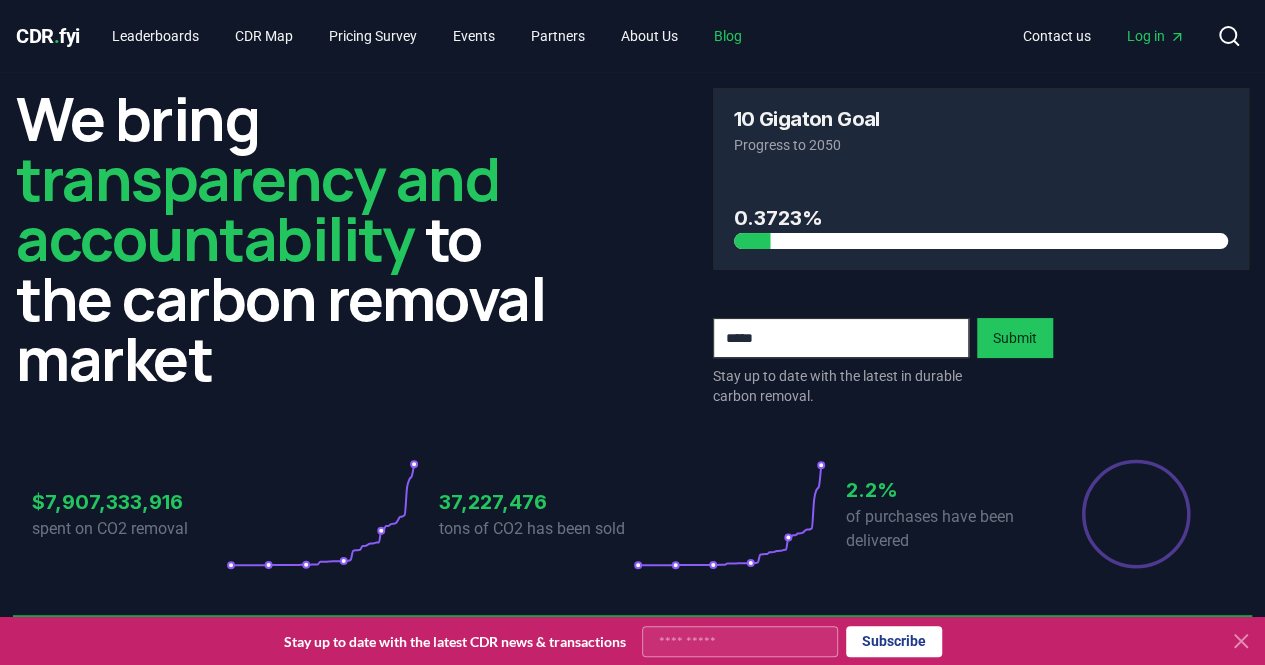 click on "Blog" at bounding box center [728, 36] 